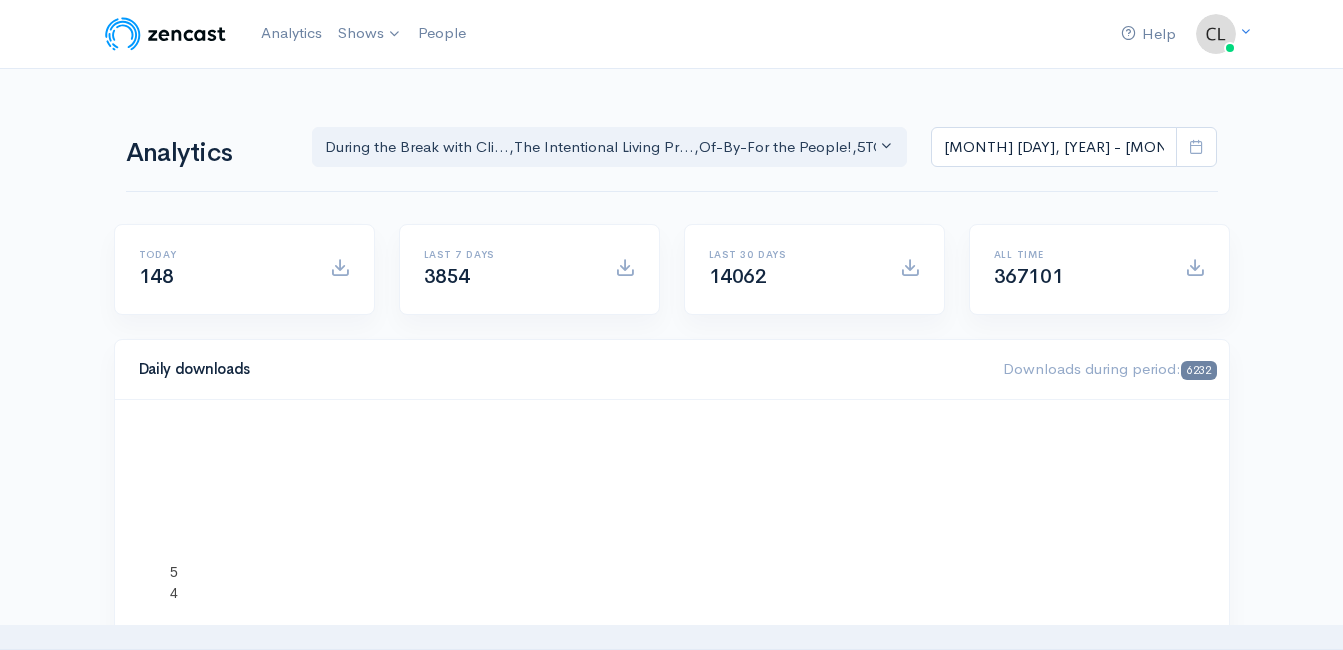 scroll, scrollTop: 0, scrollLeft: 0, axis: both 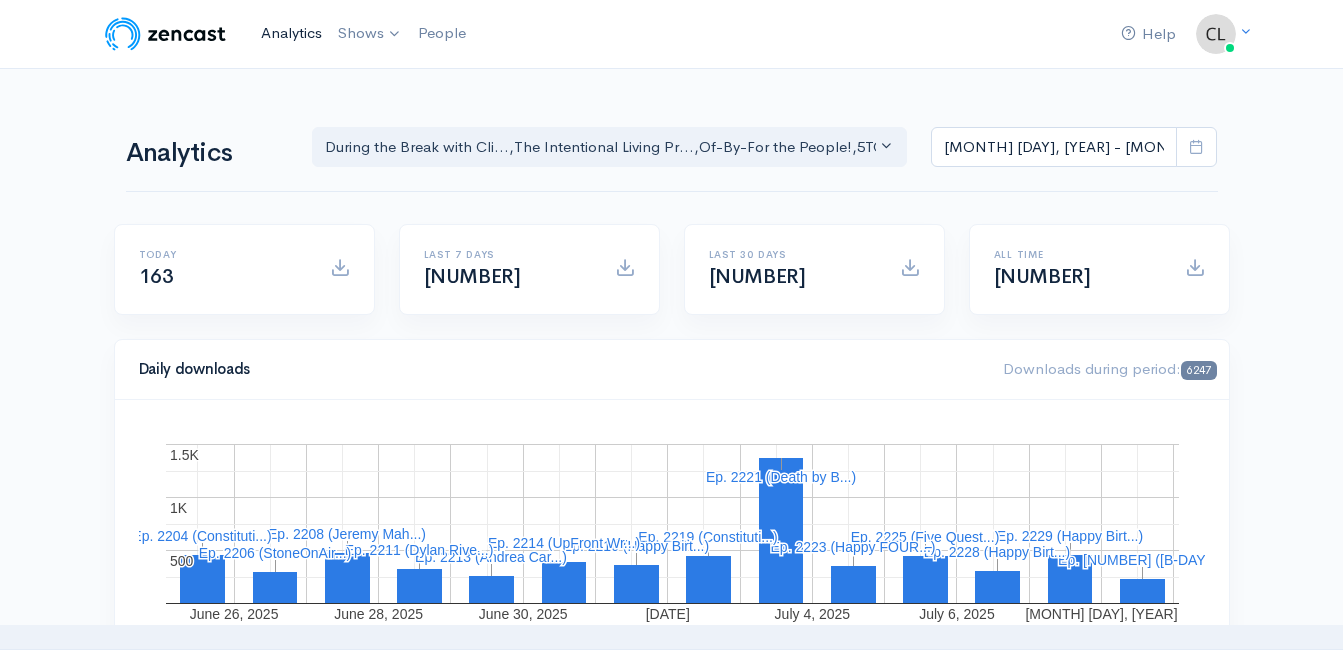 click on "Analytics" at bounding box center [291, 33] 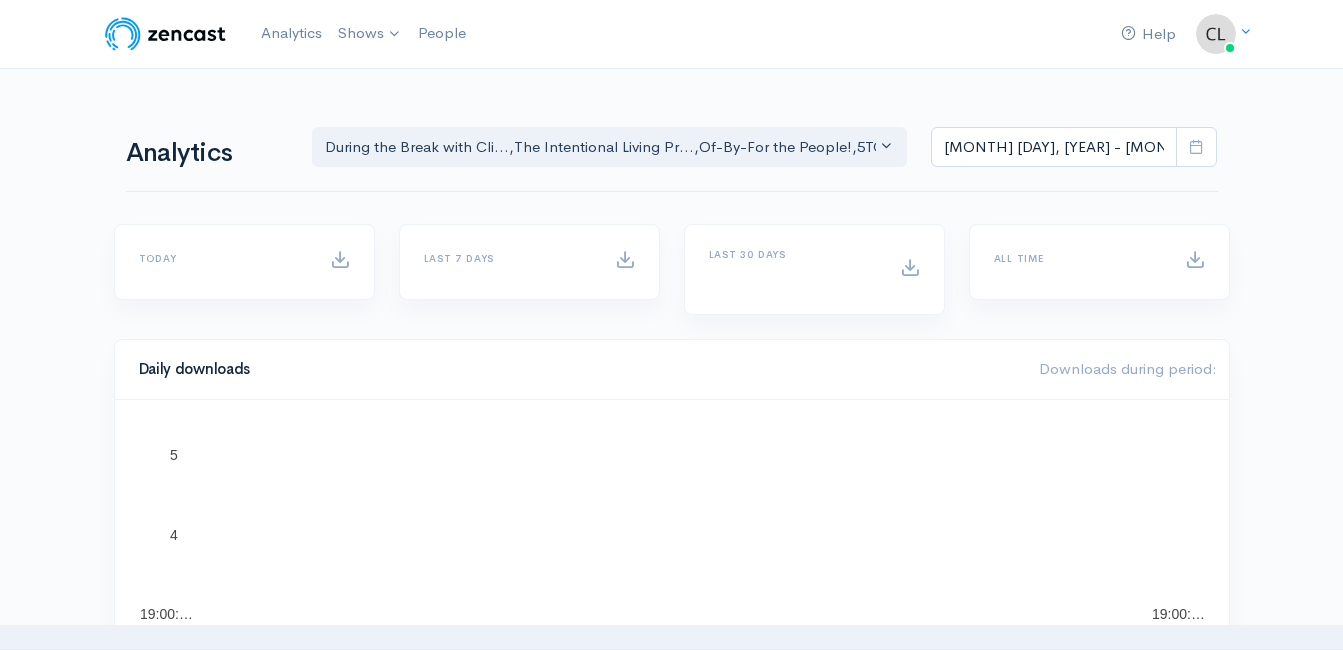 scroll, scrollTop: 0, scrollLeft: 0, axis: both 